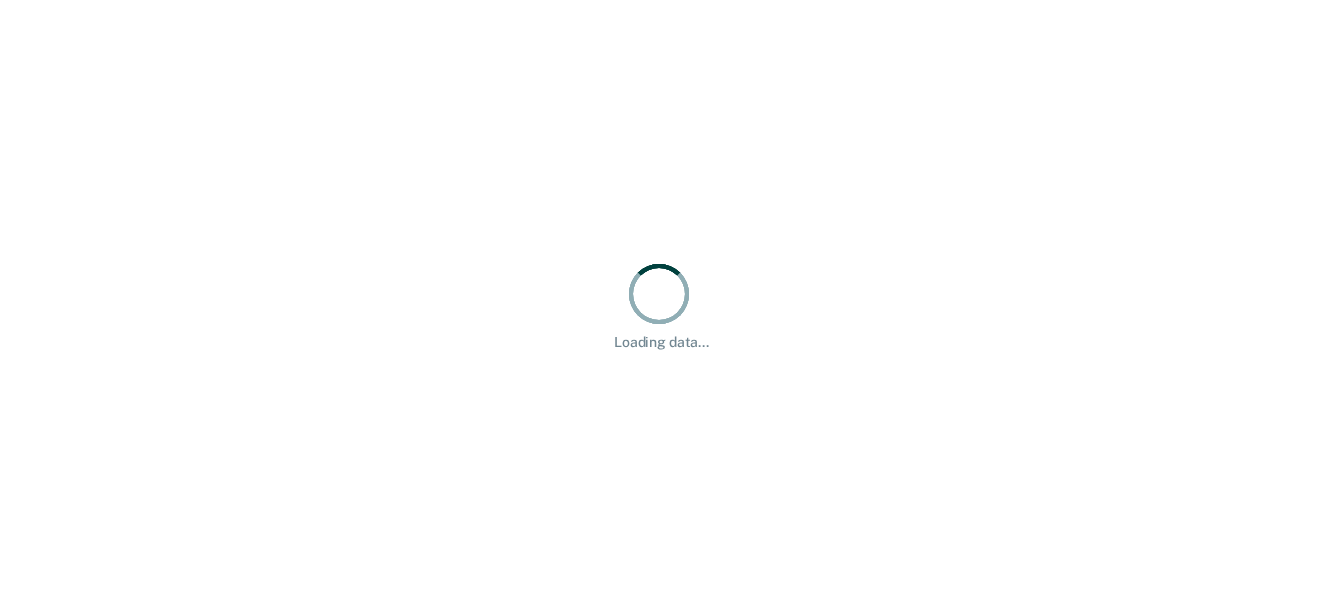 scroll, scrollTop: 0, scrollLeft: 0, axis: both 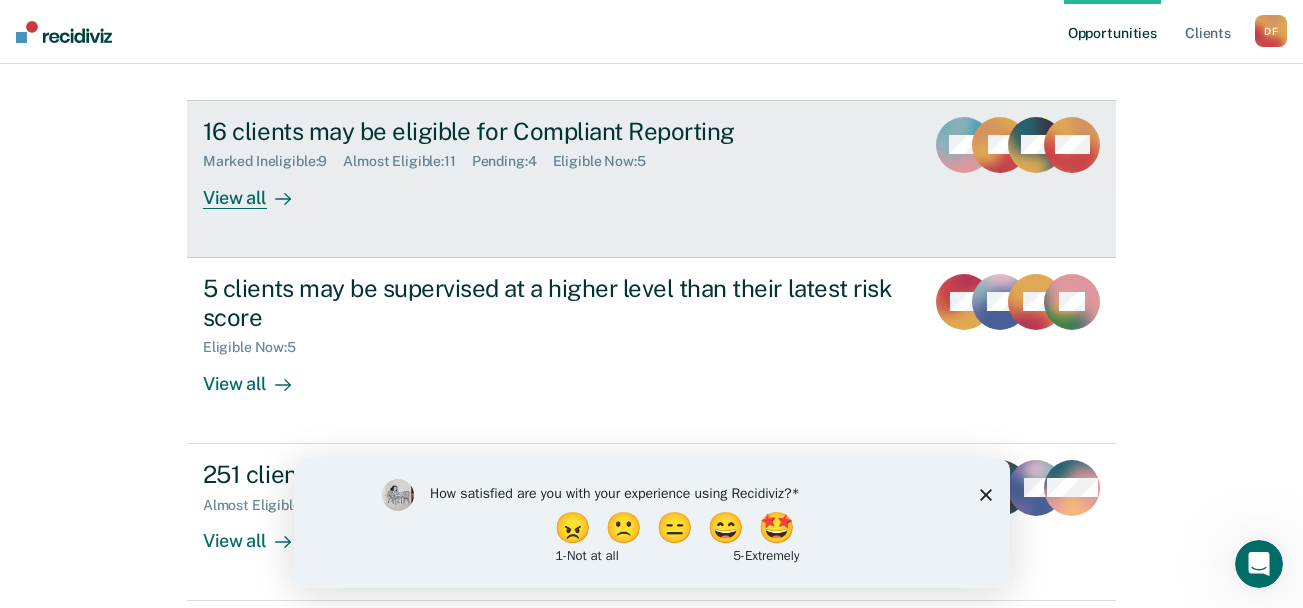 click on "View all" at bounding box center (259, 189) 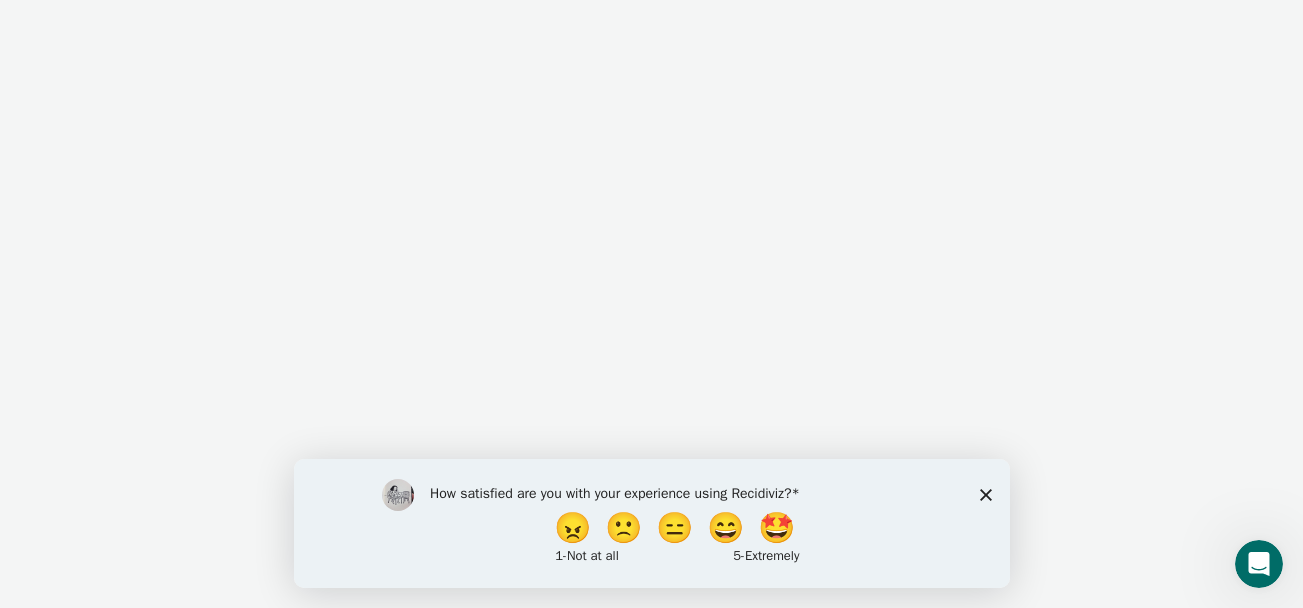 scroll, scrollTop: 0, scrollLeft: 0, axis: both 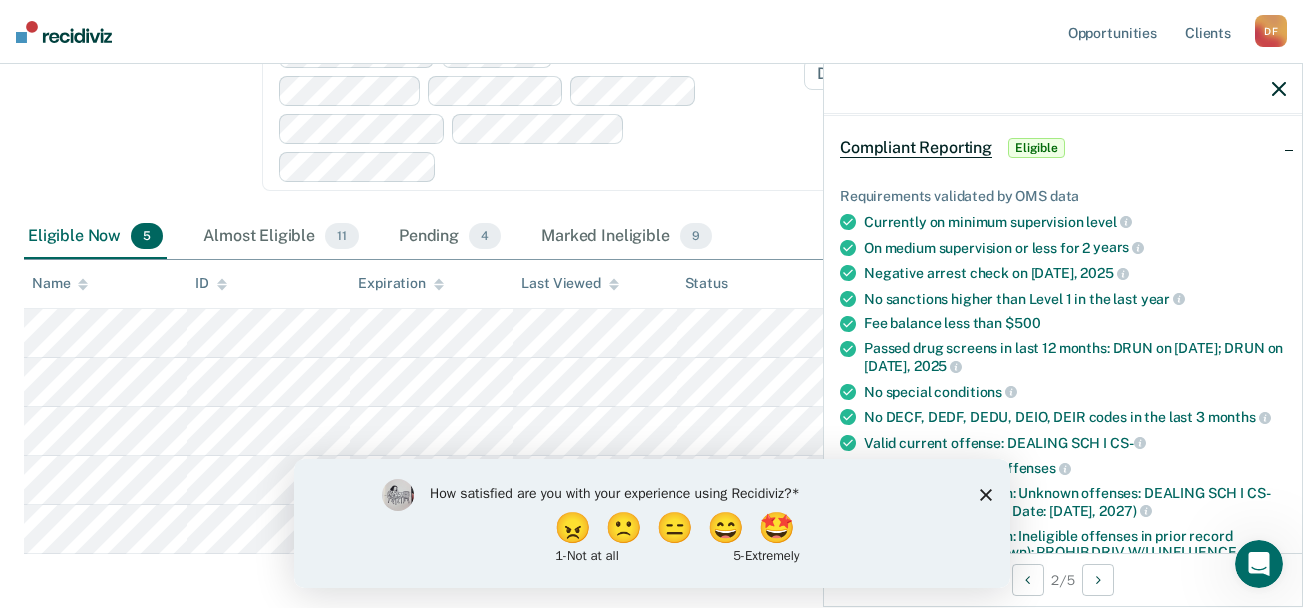 click 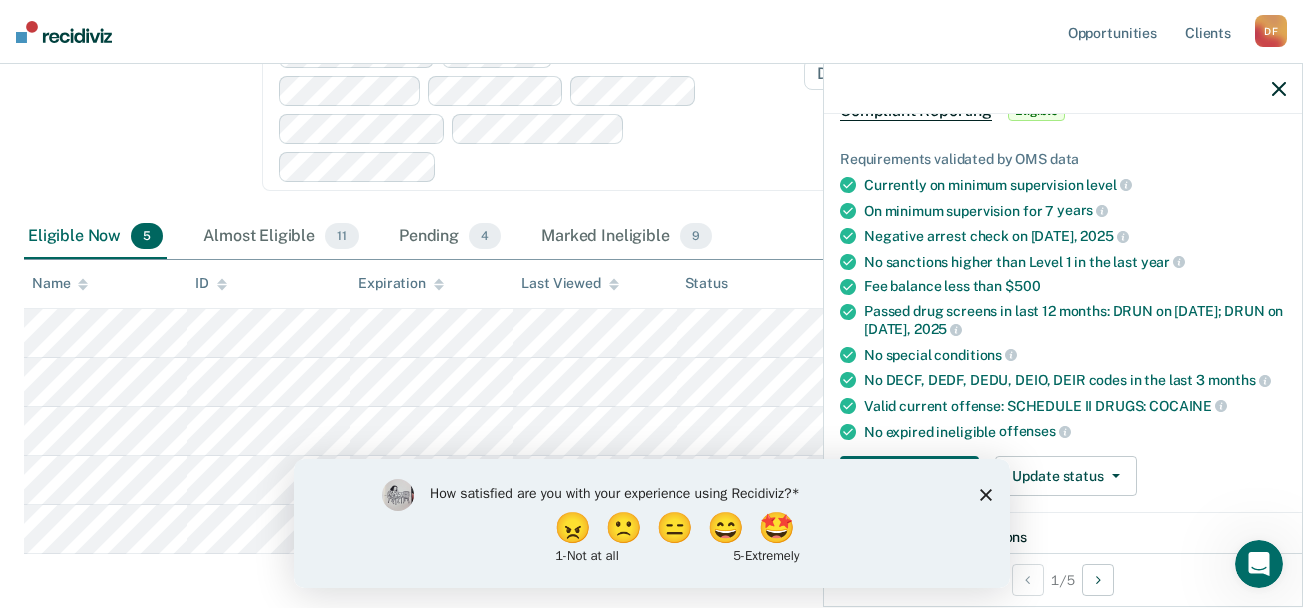 scroll, scrollTop: 137, scrollLeft: 0, axis: vertical 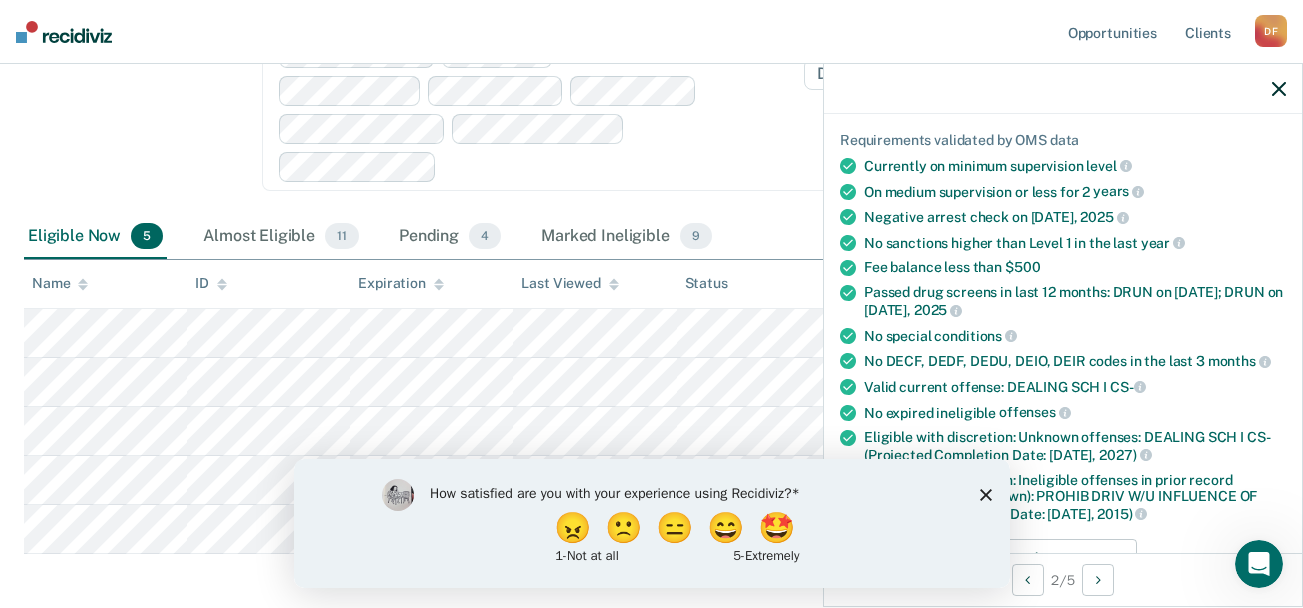 click 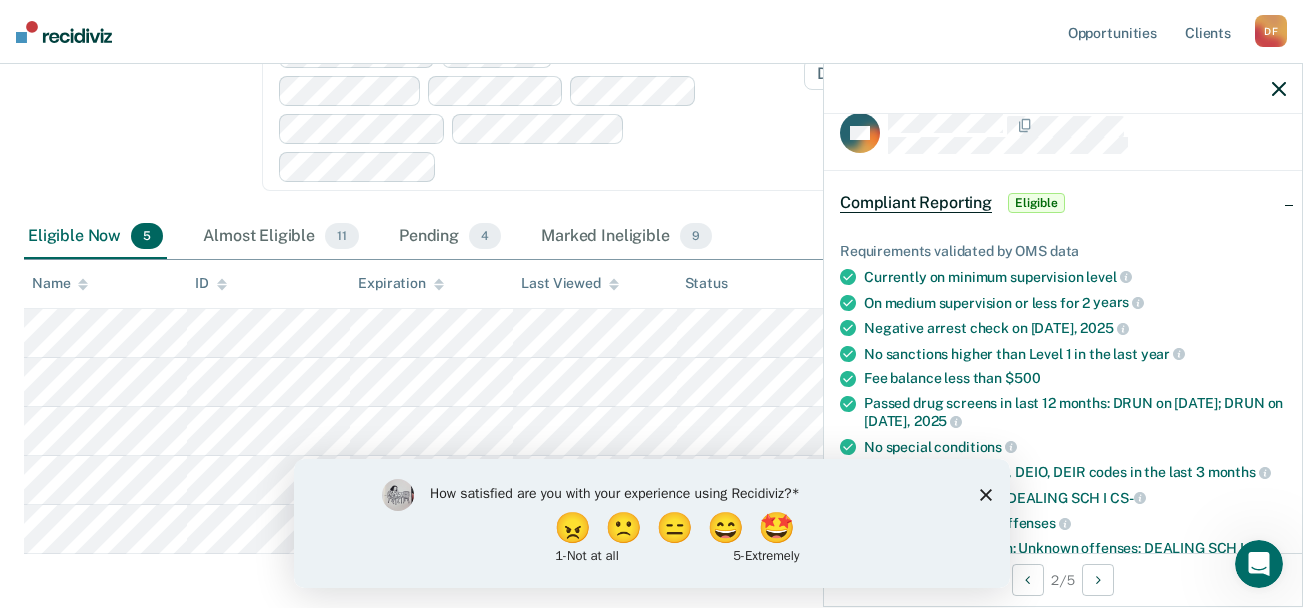 scroll, scrollTop: 43, scrollLeft: 0, axis: vertical 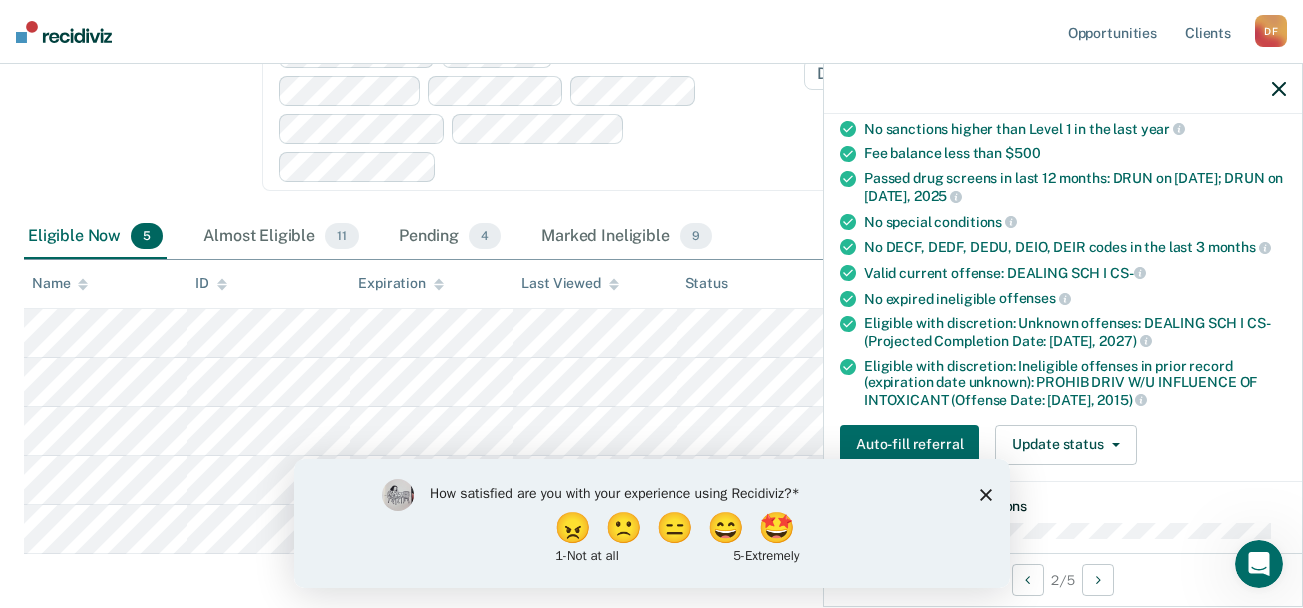 click 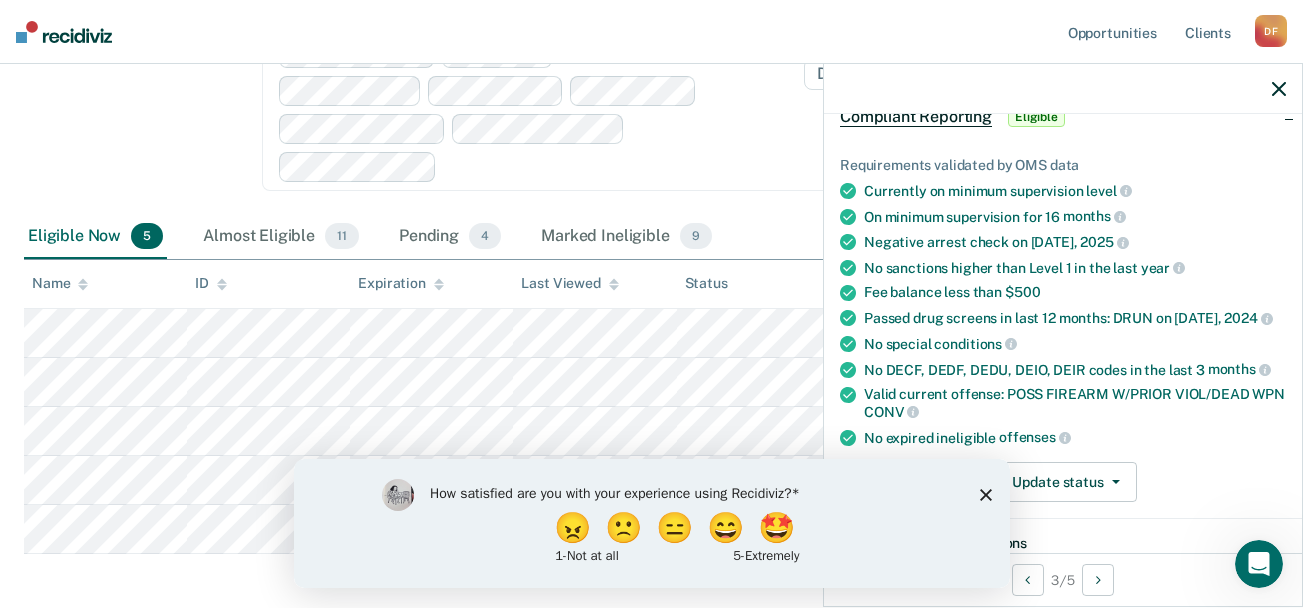 scroll, scrollTop: 136, scrollLeft: 0, axis: vertical 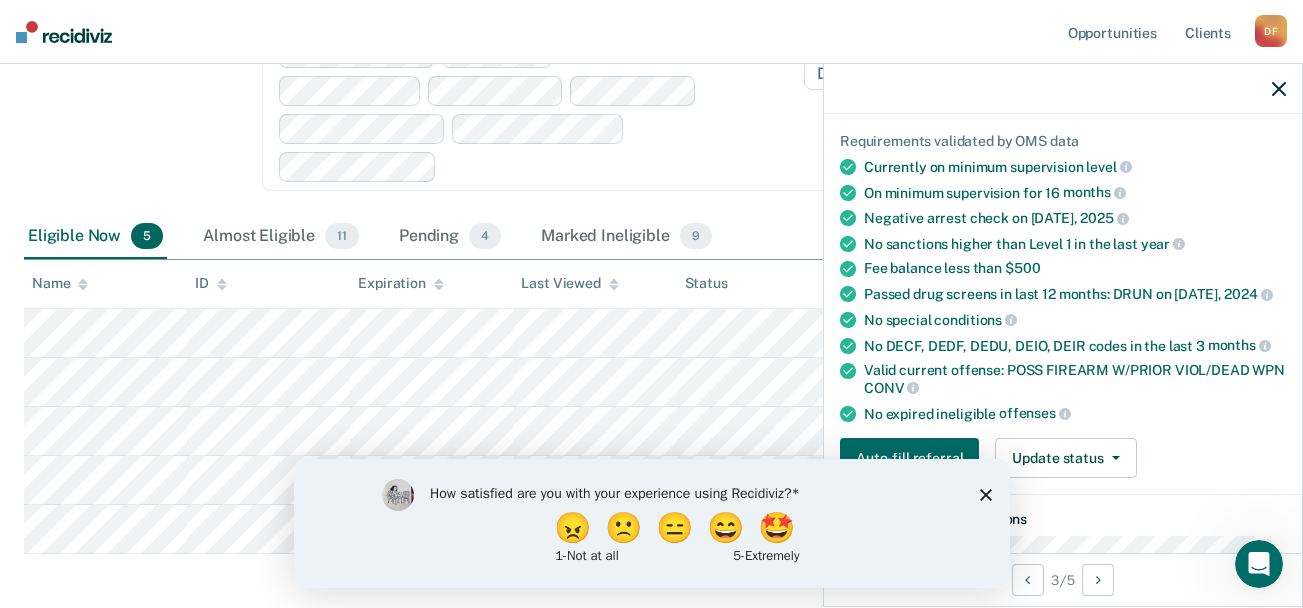 click 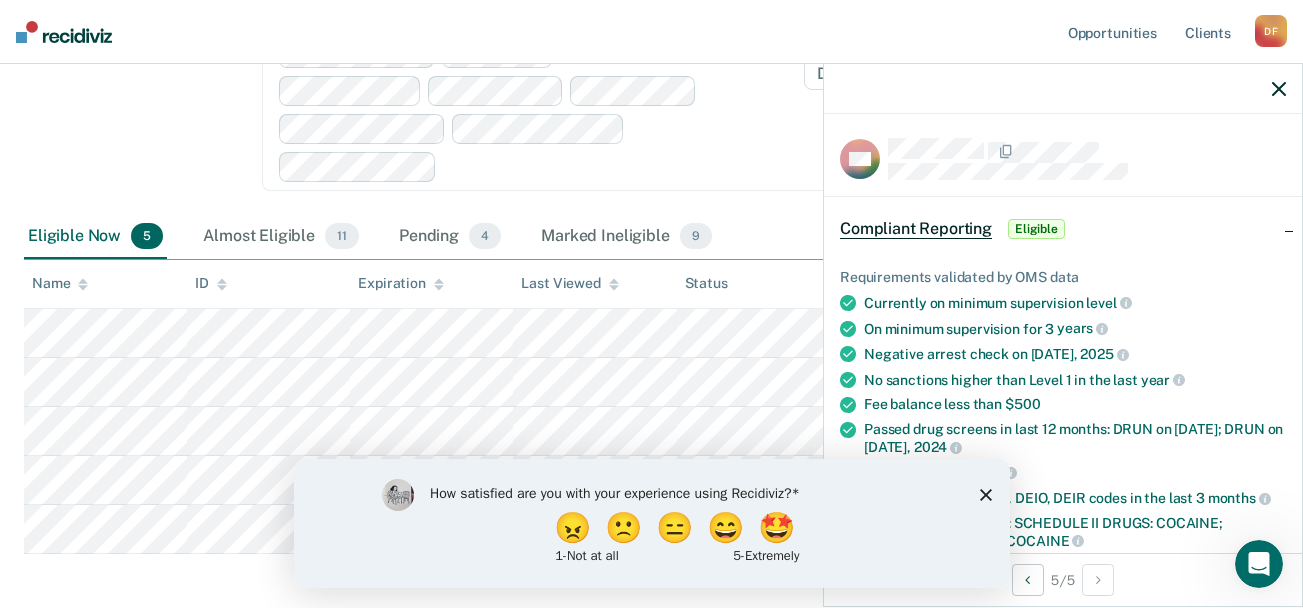 click 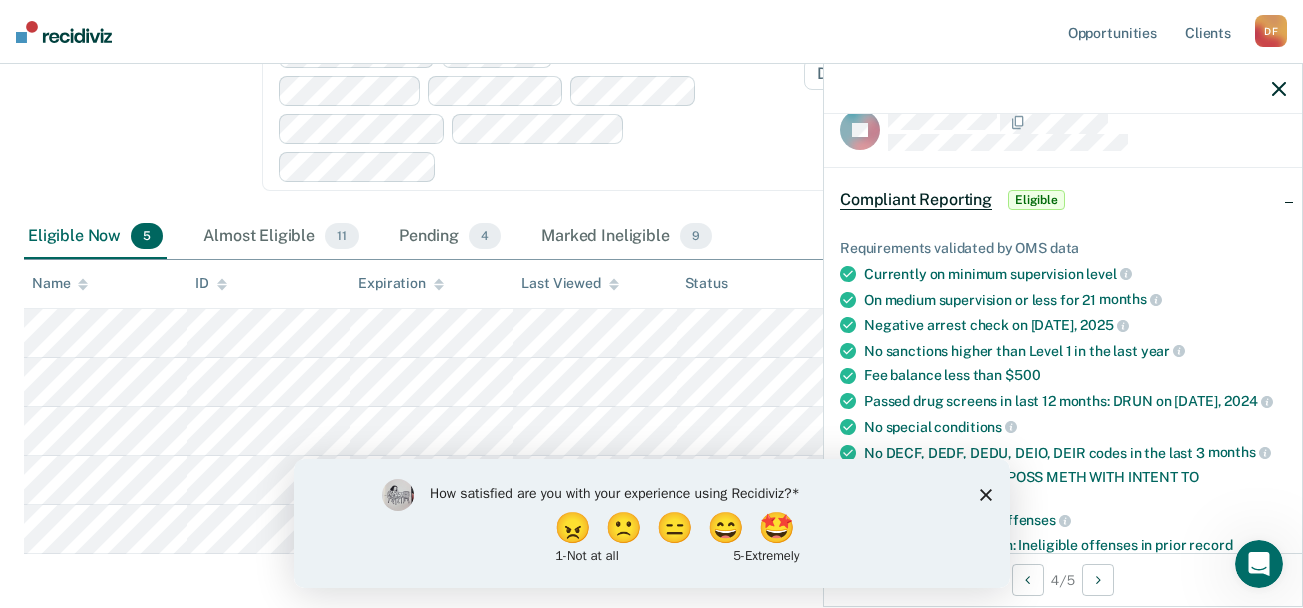 scroll, scrollTop: 0, scrollLeft: 0, axis: both 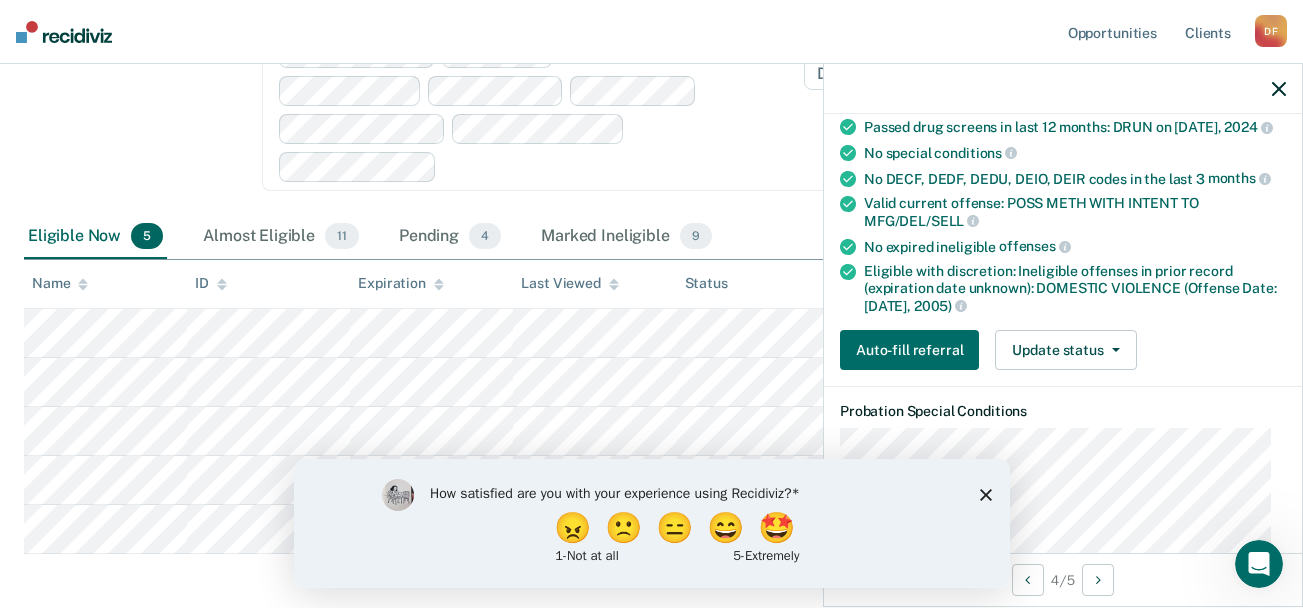 click 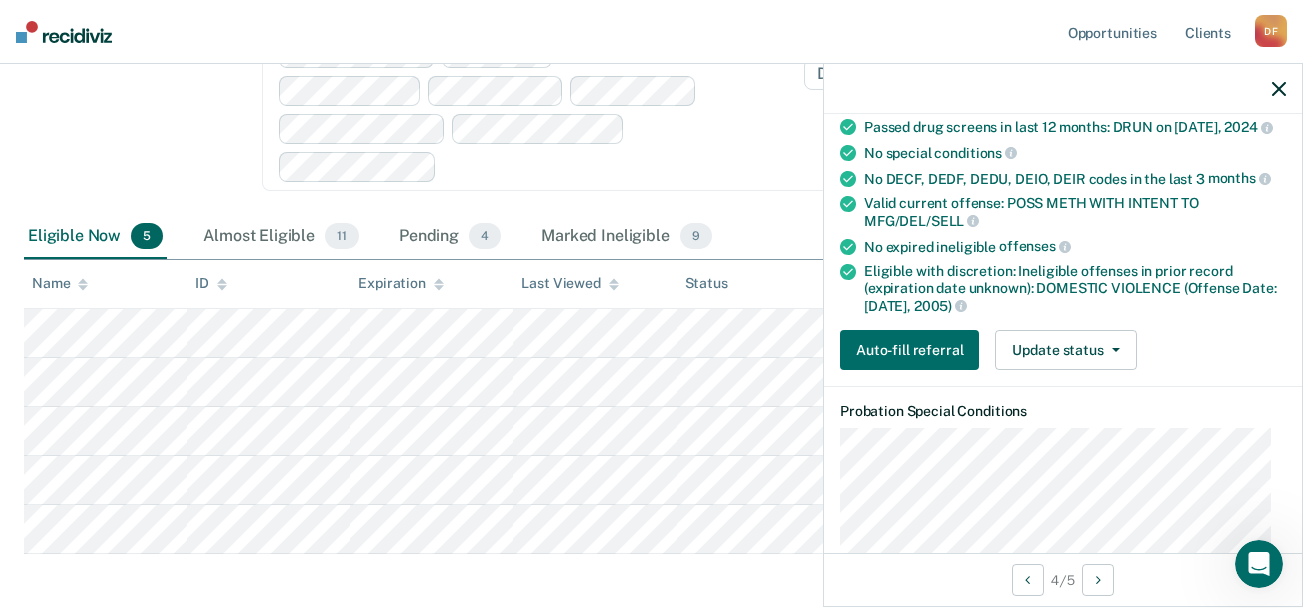 click 